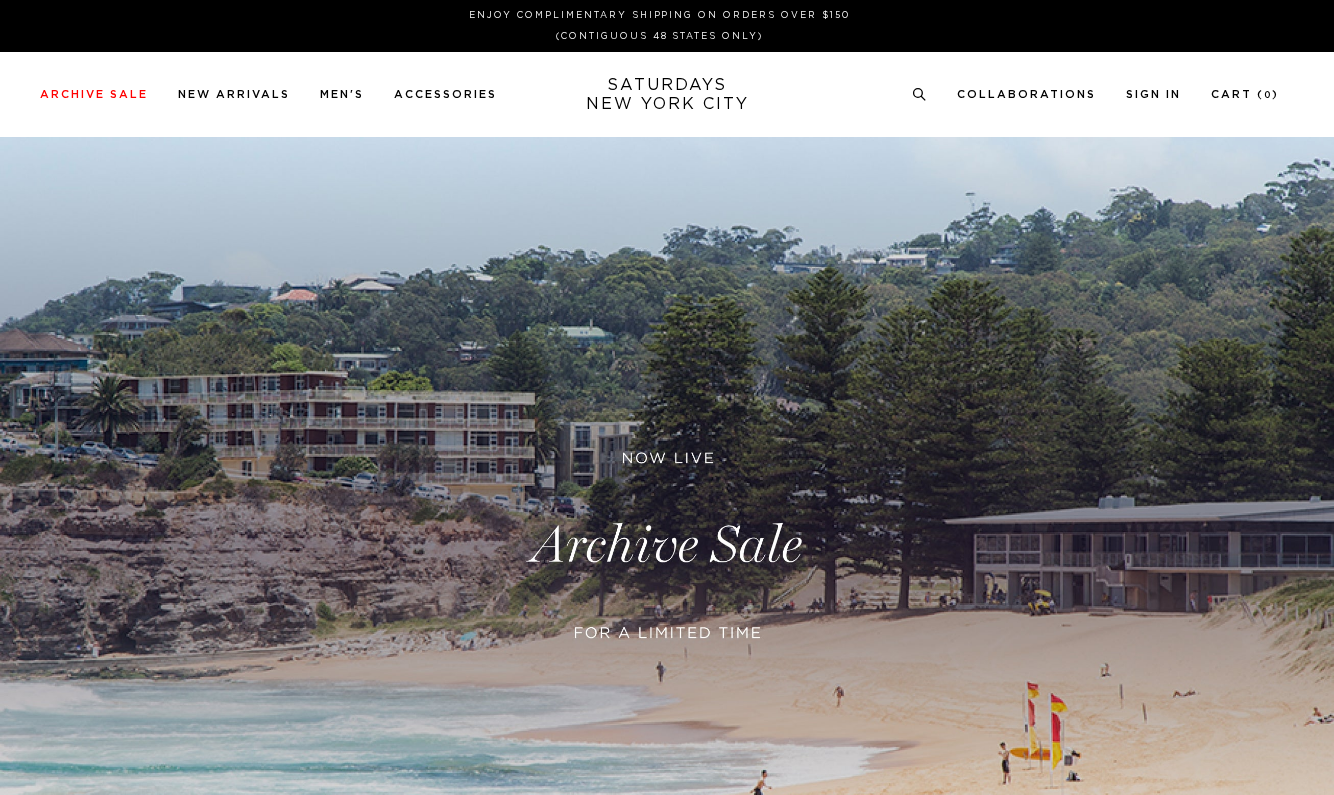 scroll, scrollTop: 0, scrollLeft: 0, axis: both 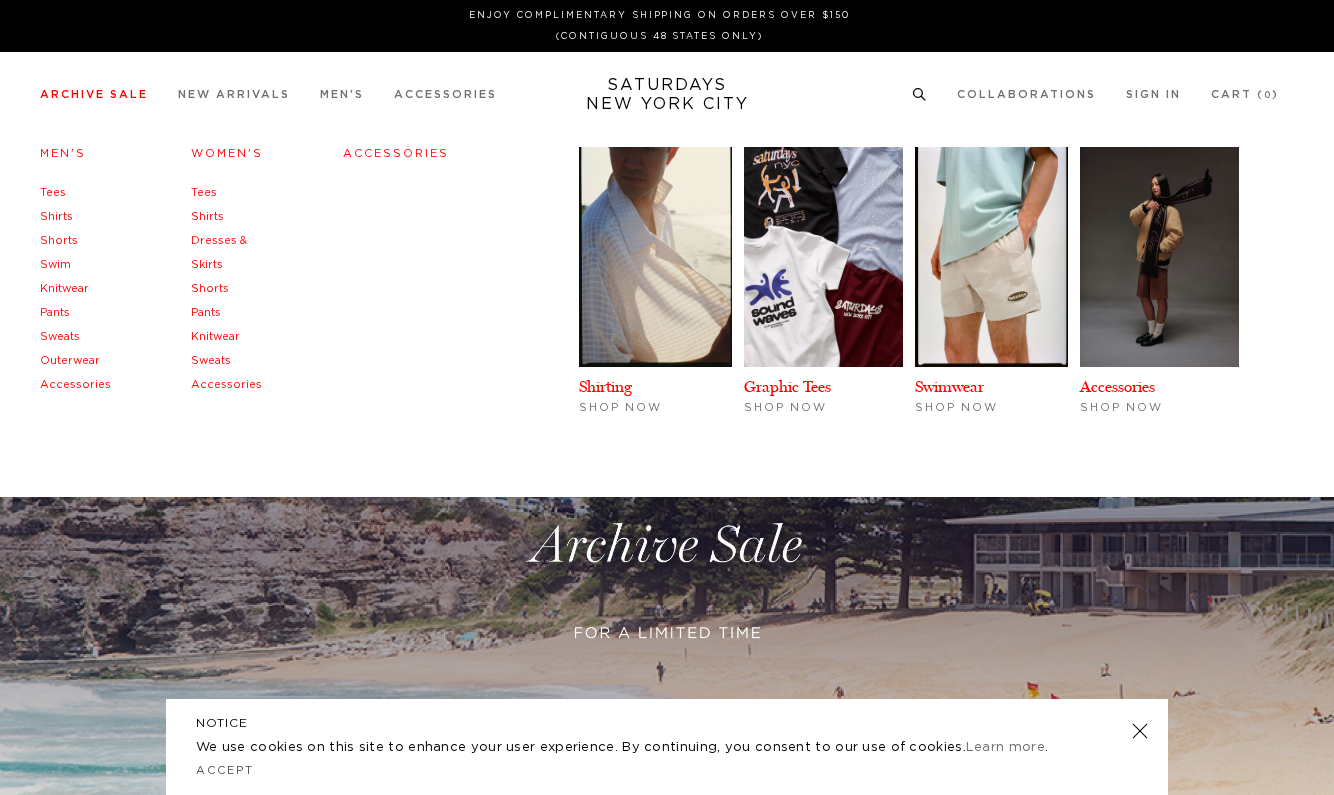 click on "Archive Sale" at bounding box center [94, 94] 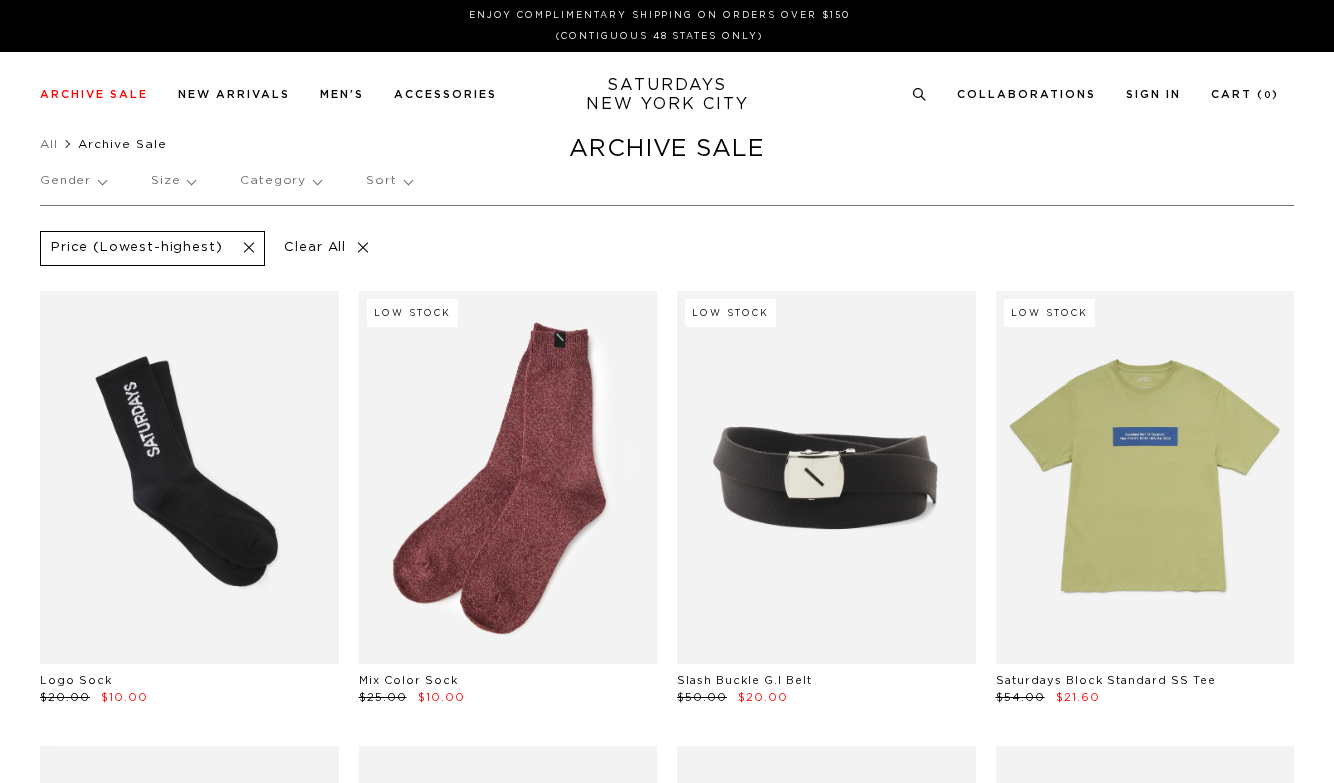 scroll, scrollTop: 0, scrollLeft: 0, axis: both 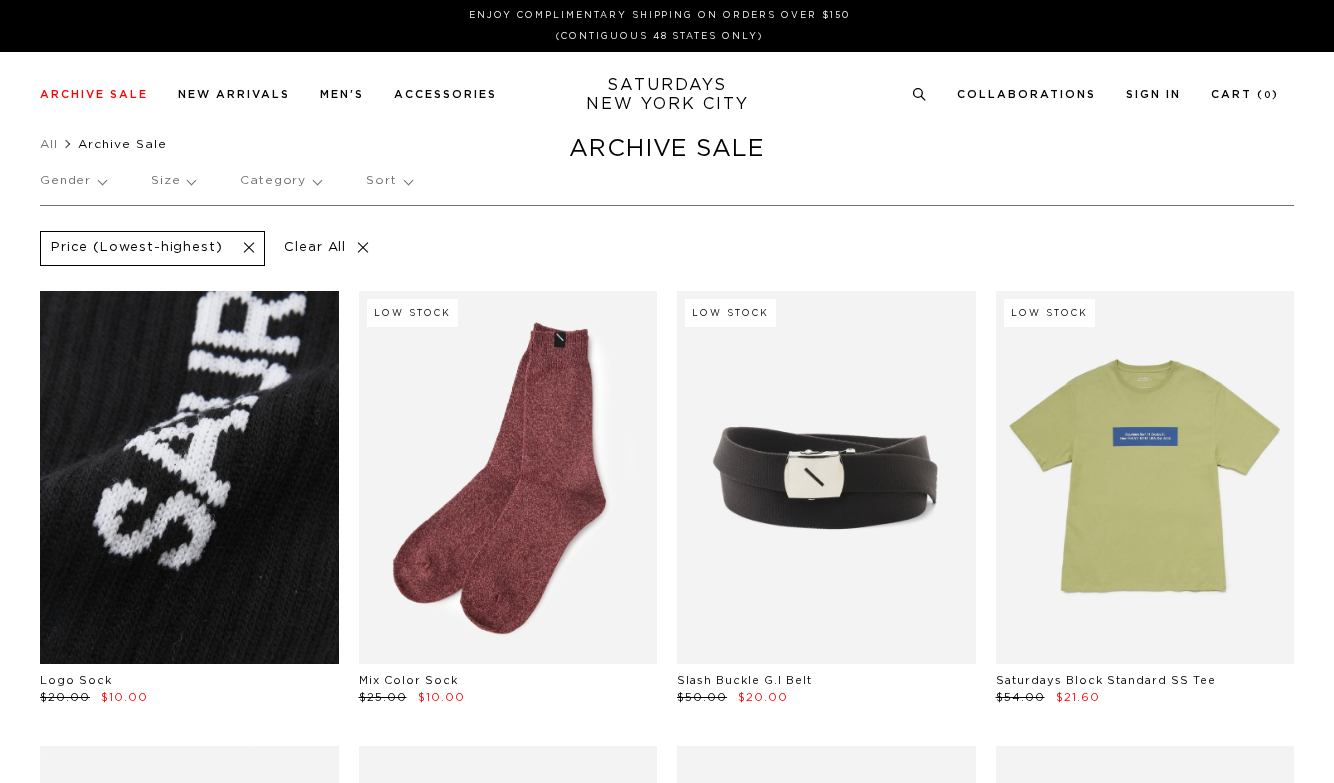 click at bounding box center [189, 477] 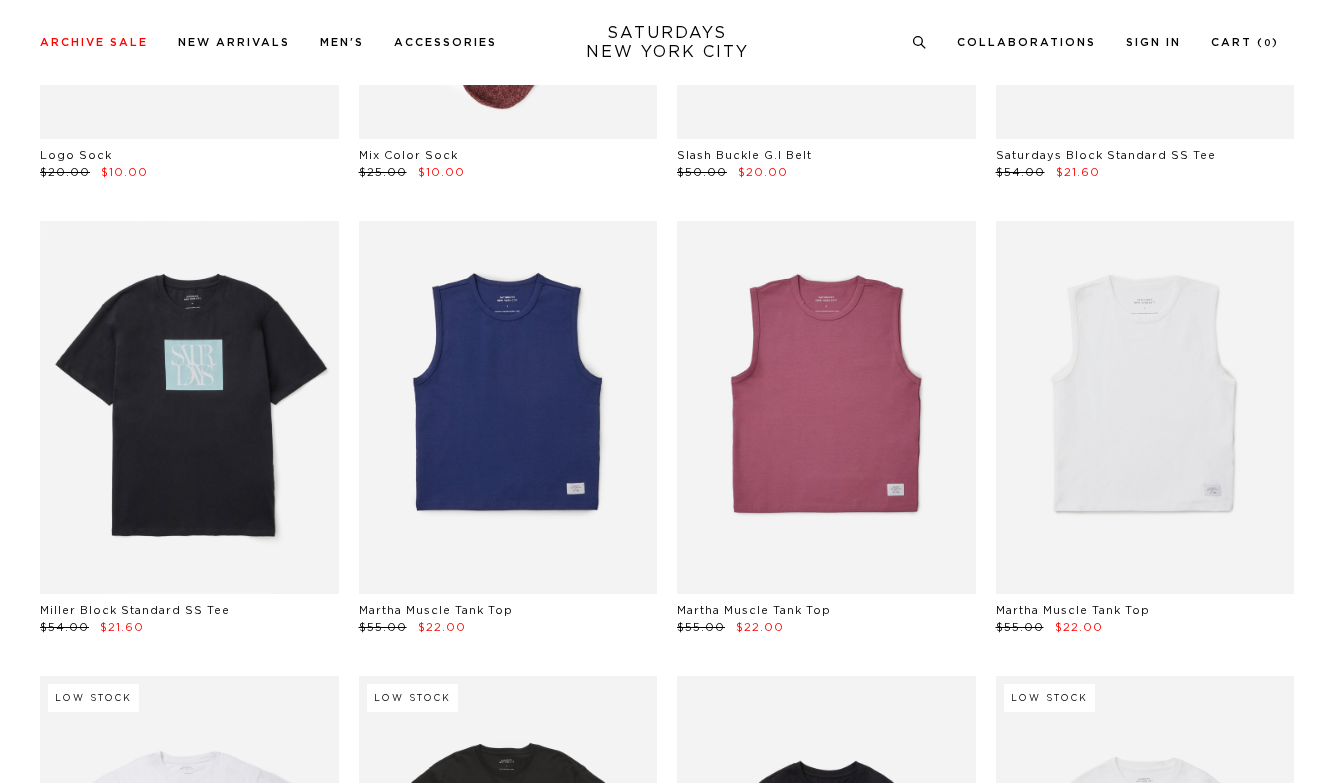 scroll, scrollTop: 584, scrollLeft: 0, axis: vertical 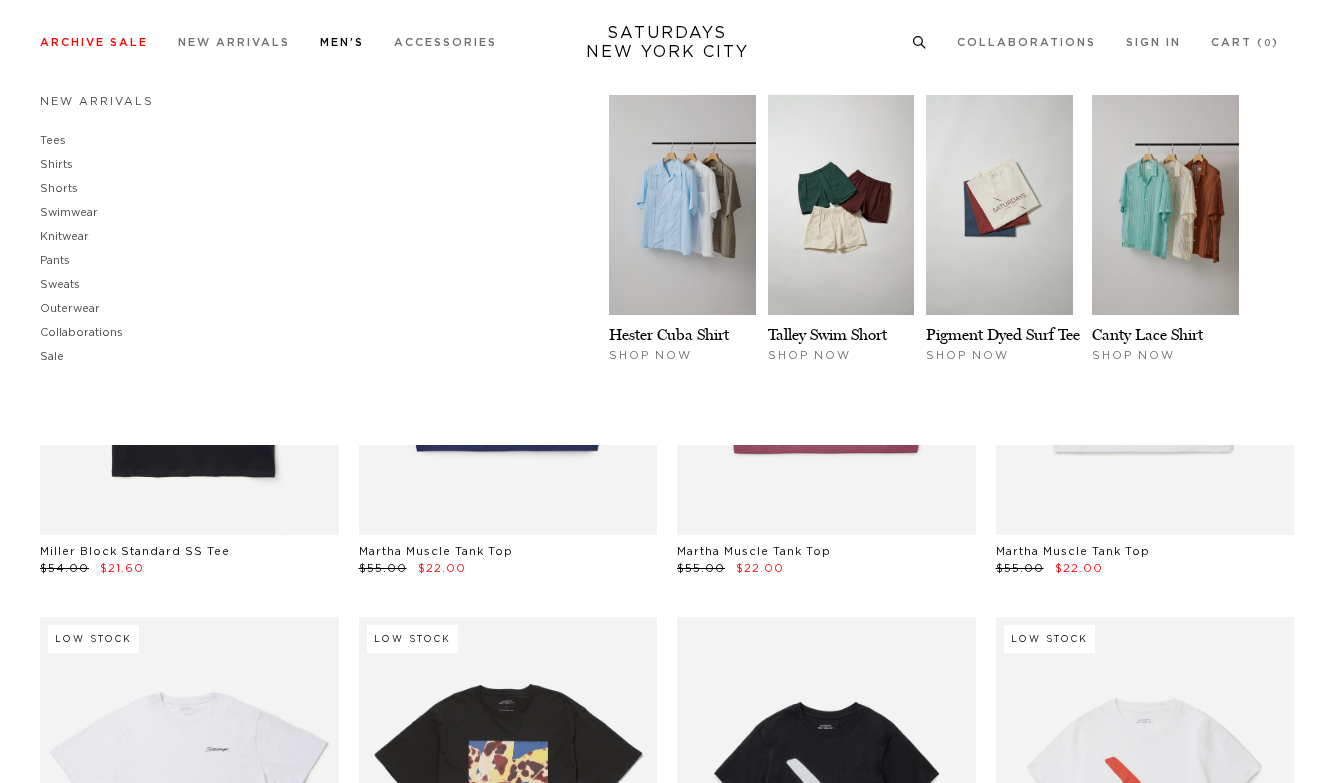 click on "Men's" at bounding box center [342, 42] 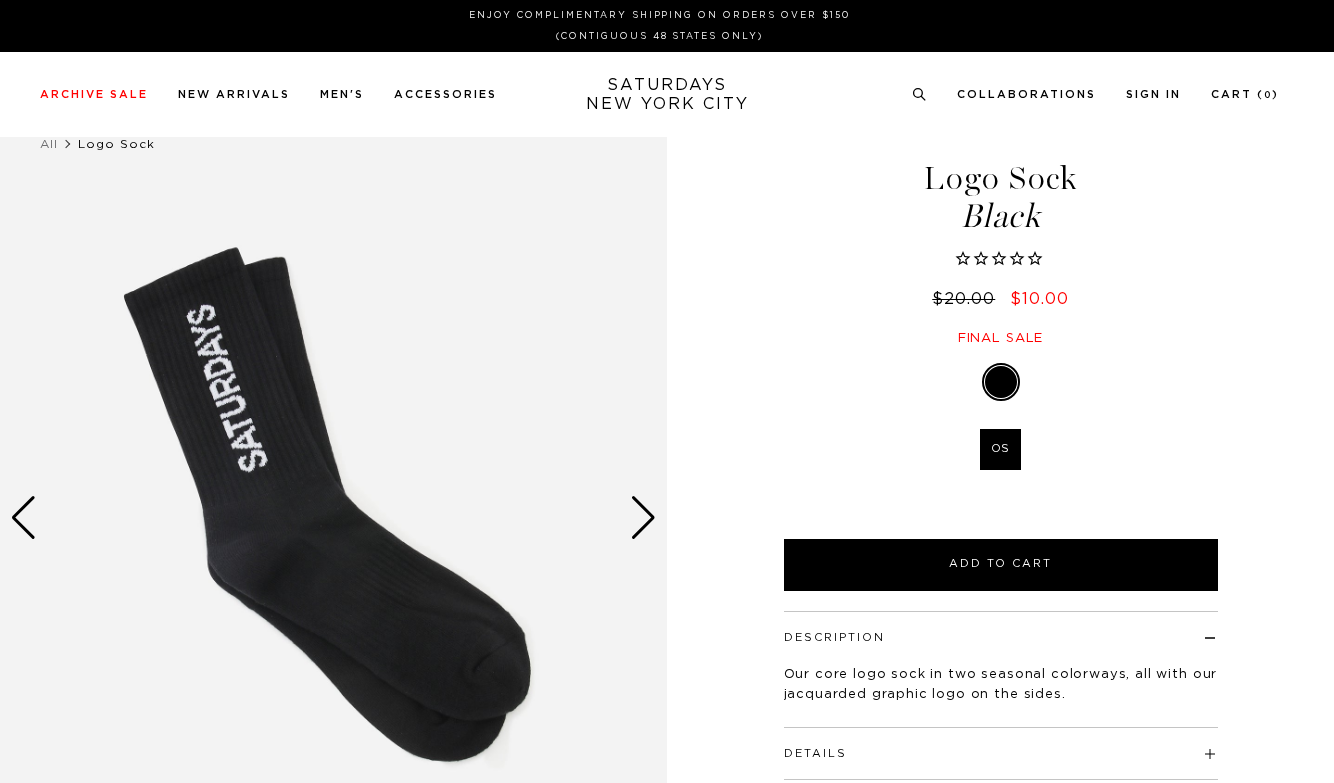 scroll, scrollTop: 0, scrollLeft: 0, axis: both 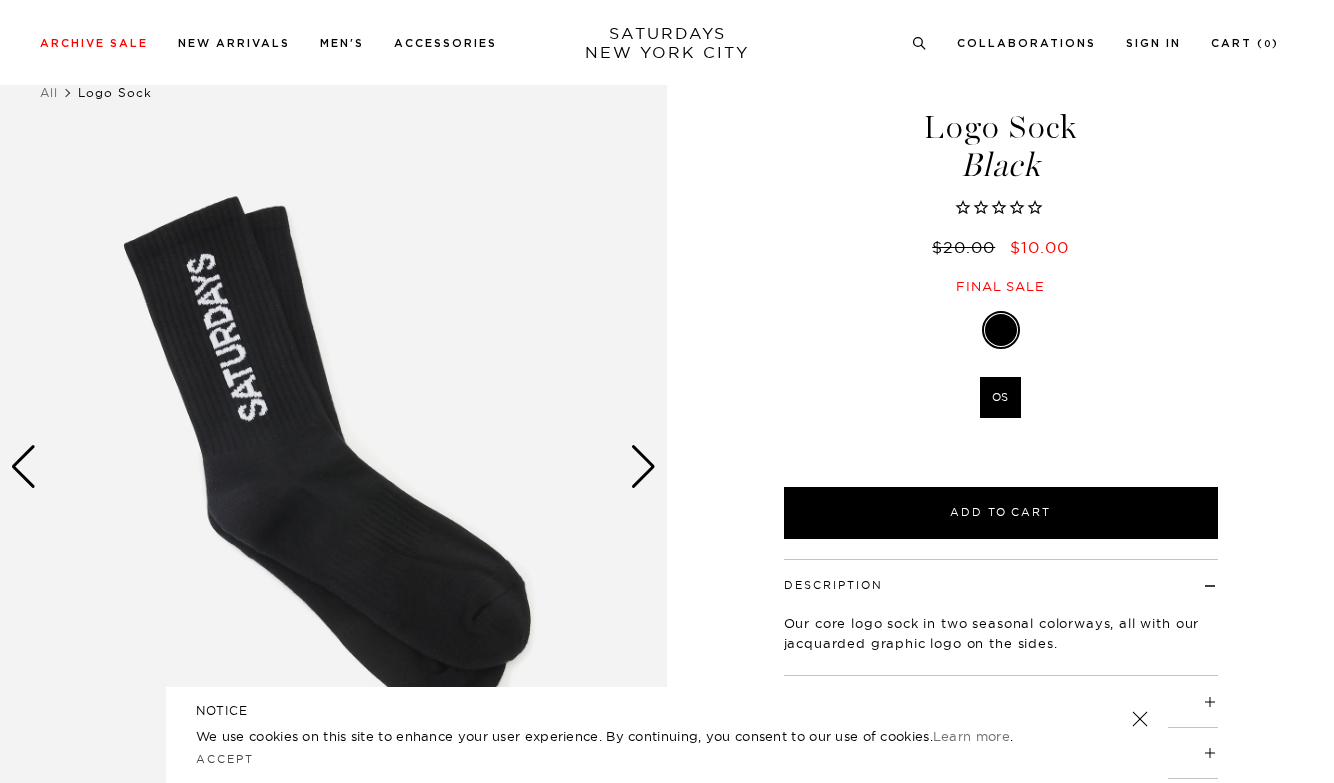 click at bounding box center (643, 467) 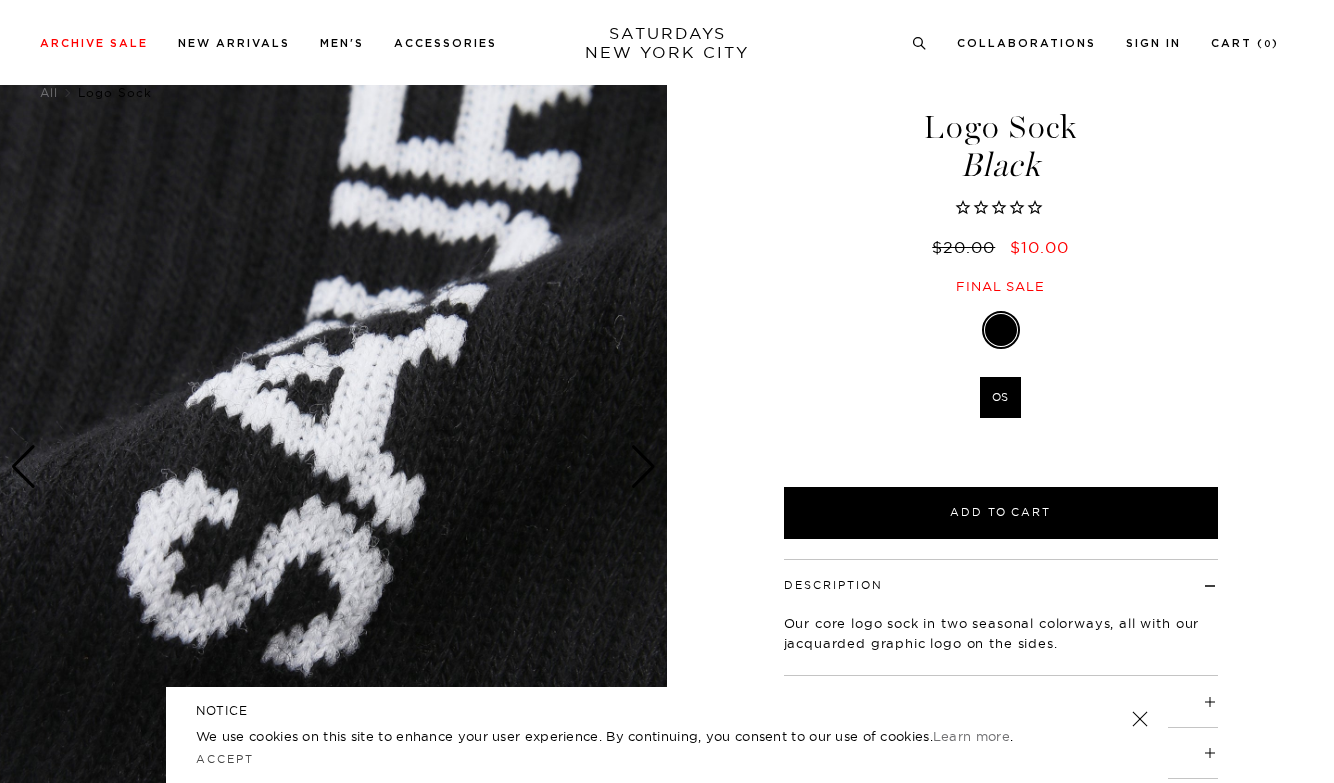 click at bounding box center [643, 467] 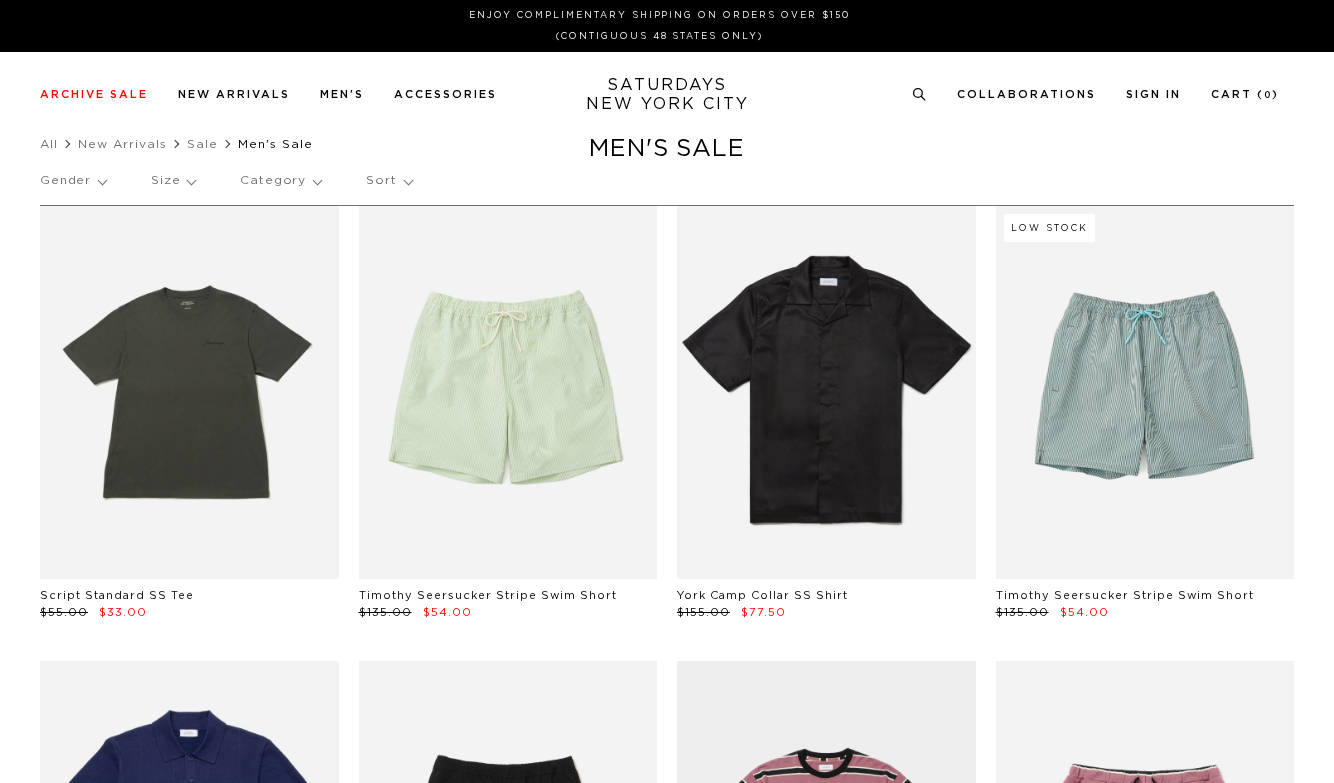 scroll, scrollTop: 0, scrollLeft: 0, axis: both 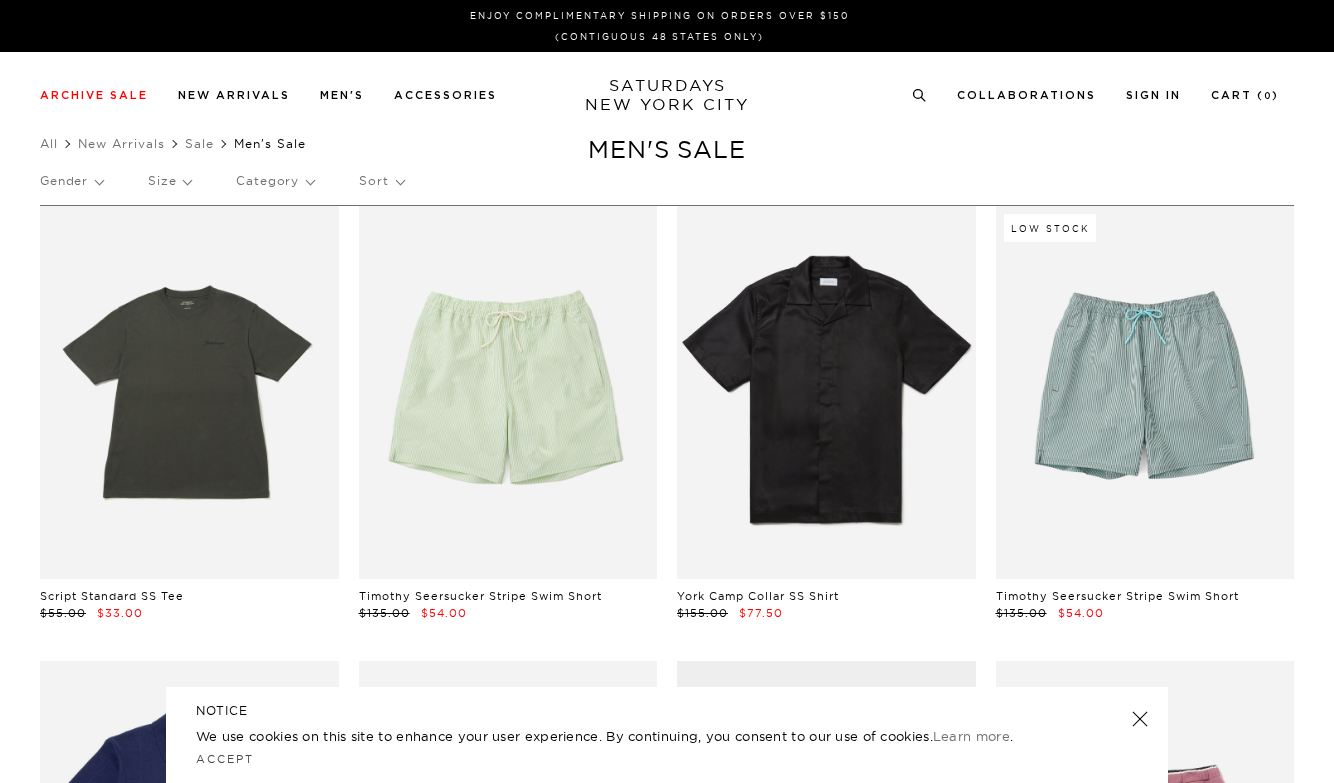 click on "Sort" at bounding box center [381, 181] 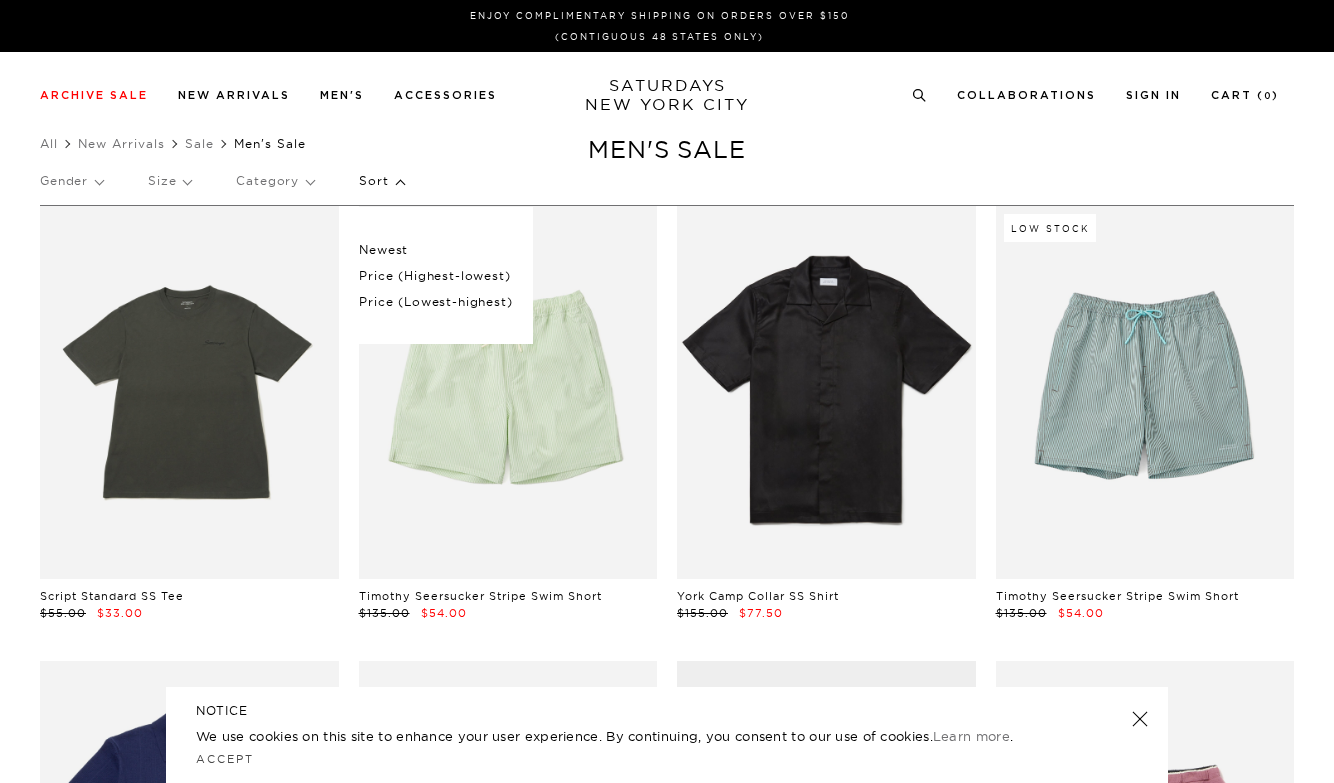 click on "Price (Lowest-highest)" at bounding box center (435, 302) 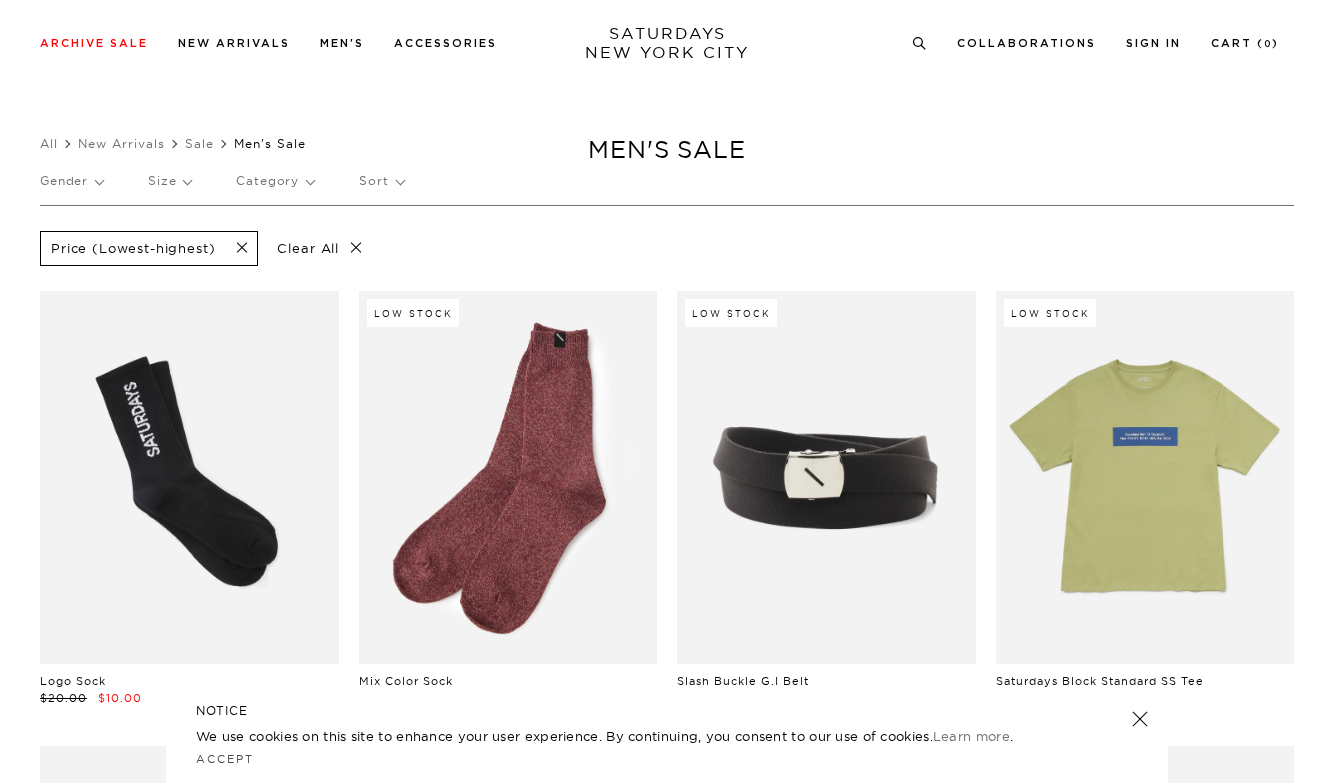 scroll, scrollTop: 1072, scrollLeft: 0, axis: vertical 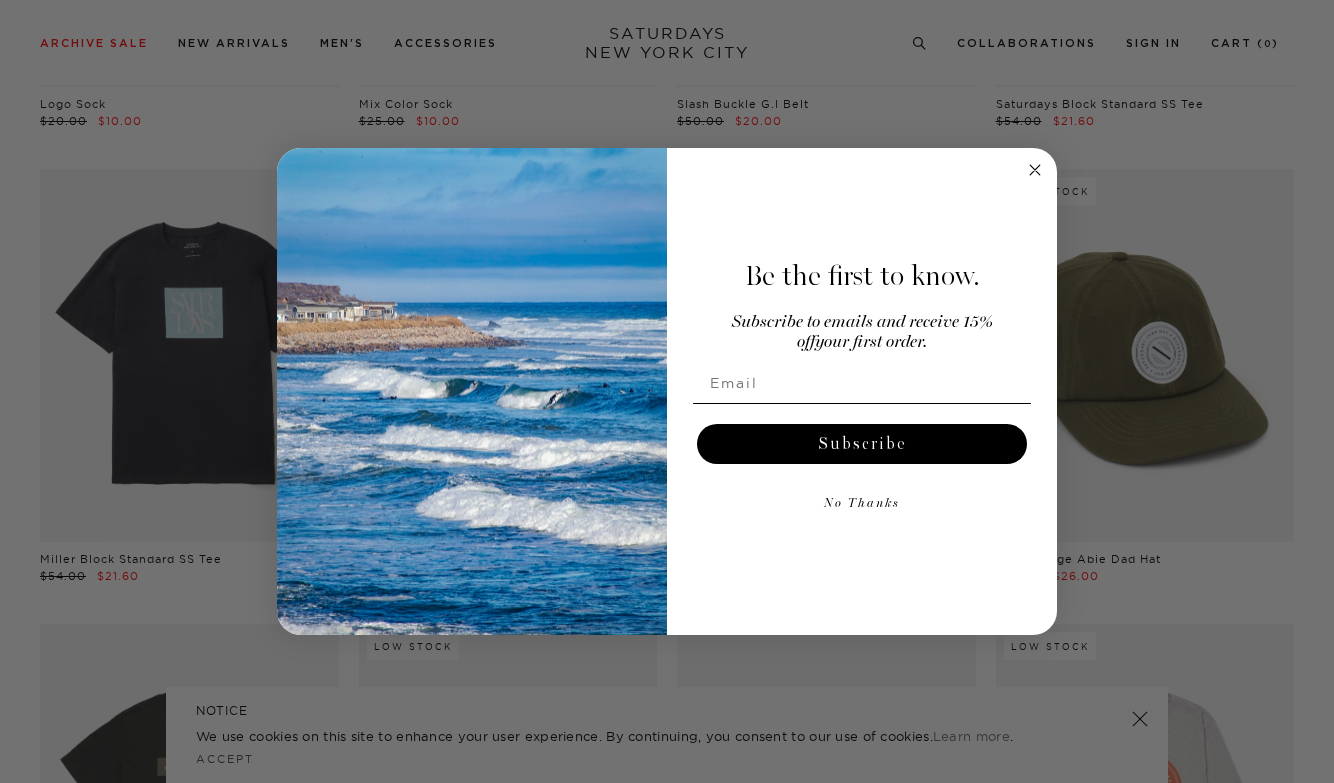 click 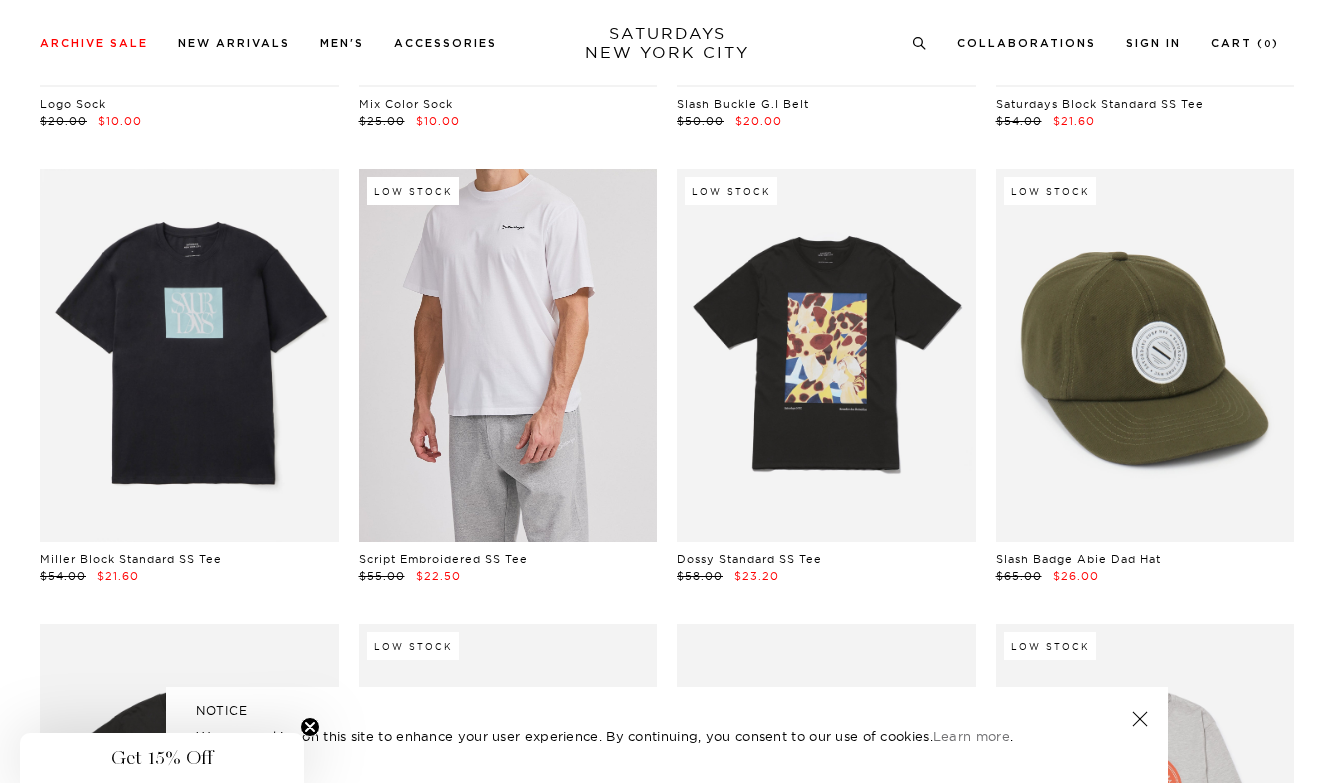 click at bounding box center [508, 355] 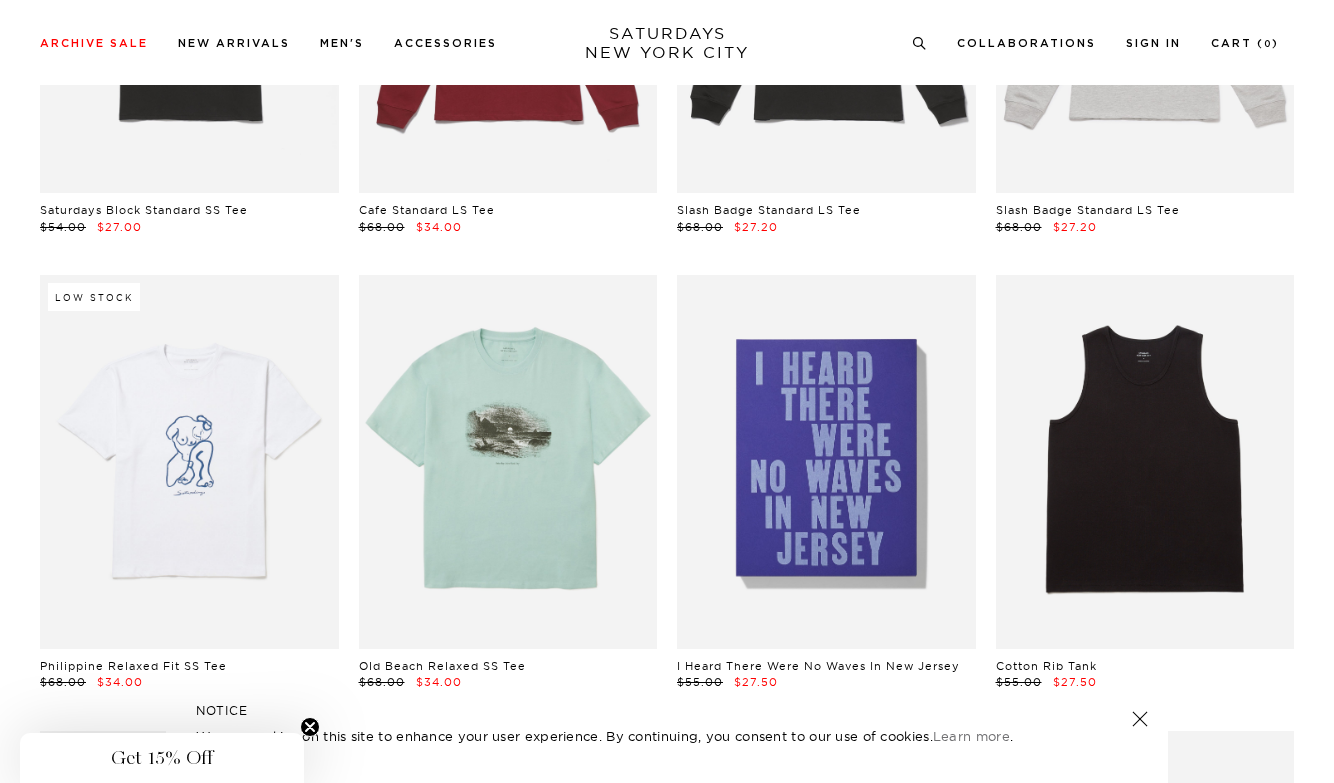 scroll, scrollTop: 1421, scrollLeft: 0, axis: vertical 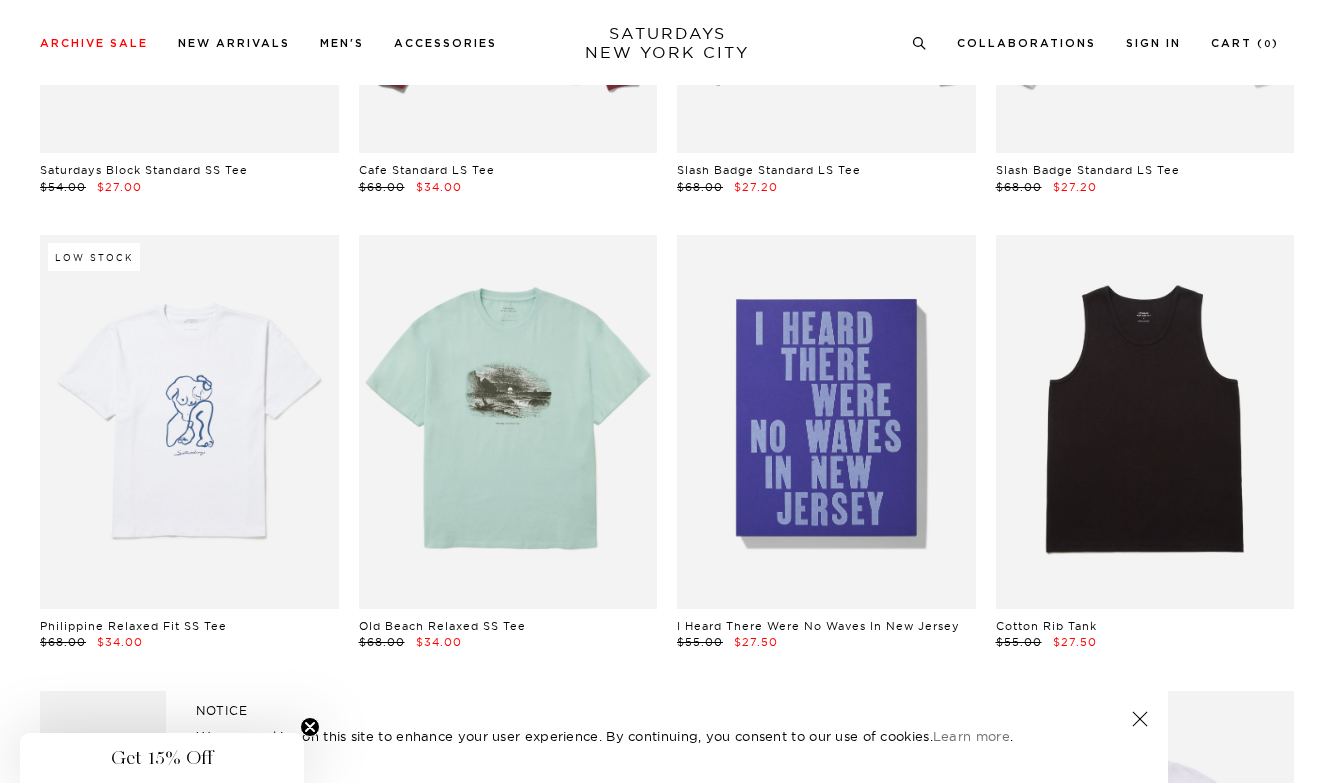 click at bounding box center [1140, 719] 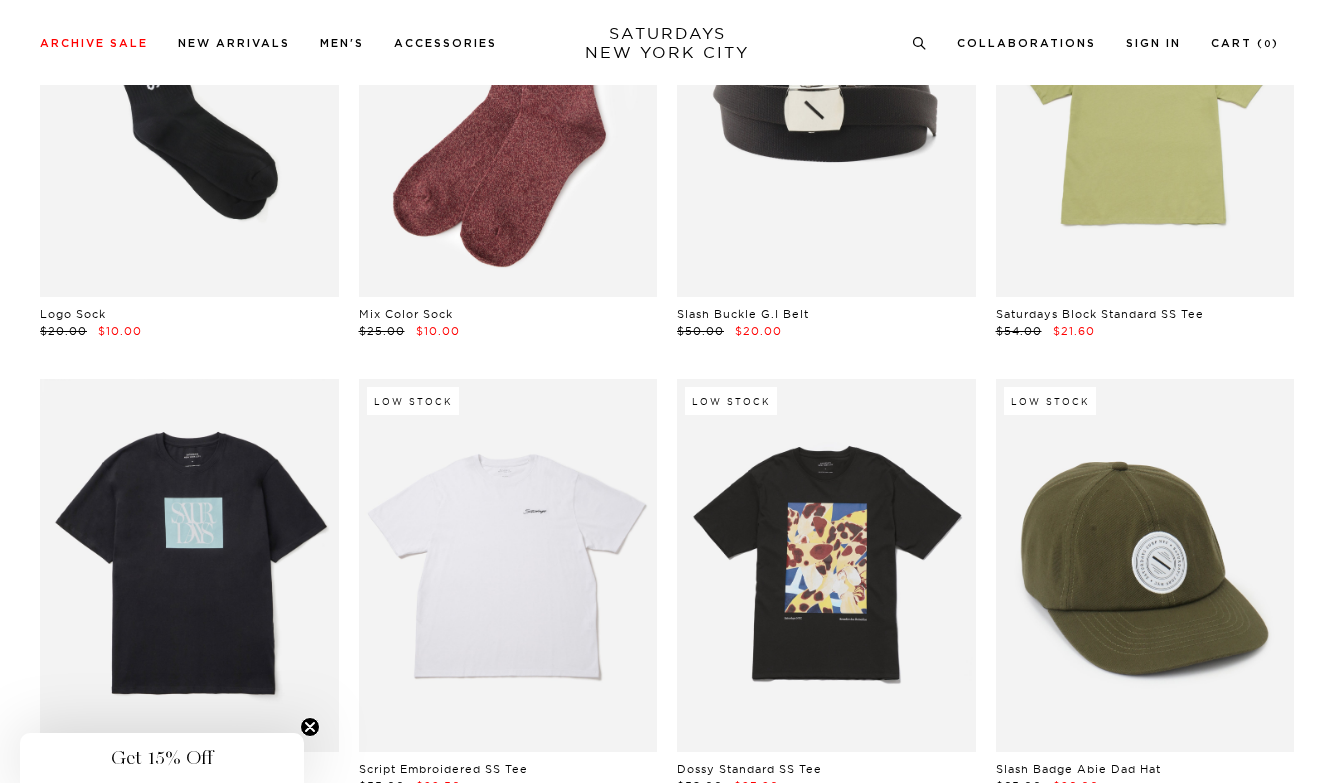 scroll, scrollTop: 0, scrollLeft: 0, axis: both 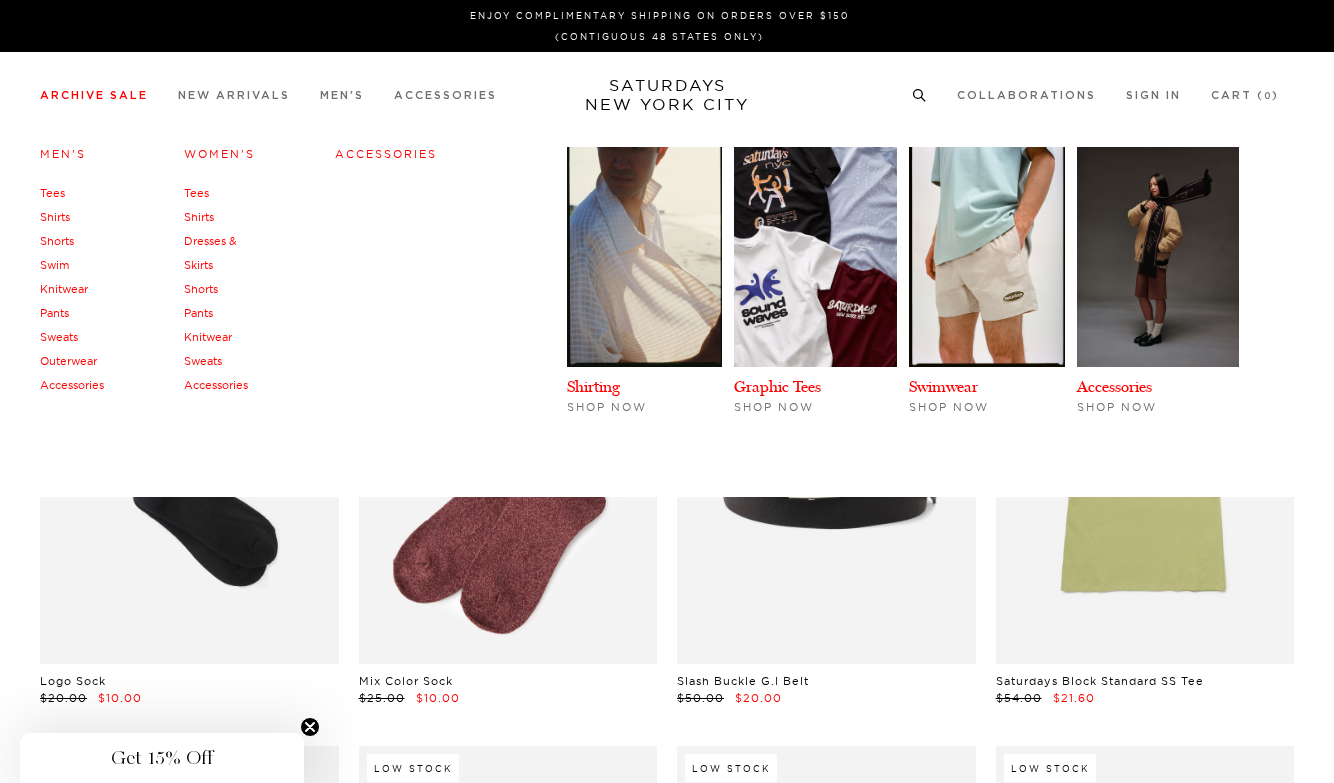click on "Accessories" at bounding box center (386, 154) 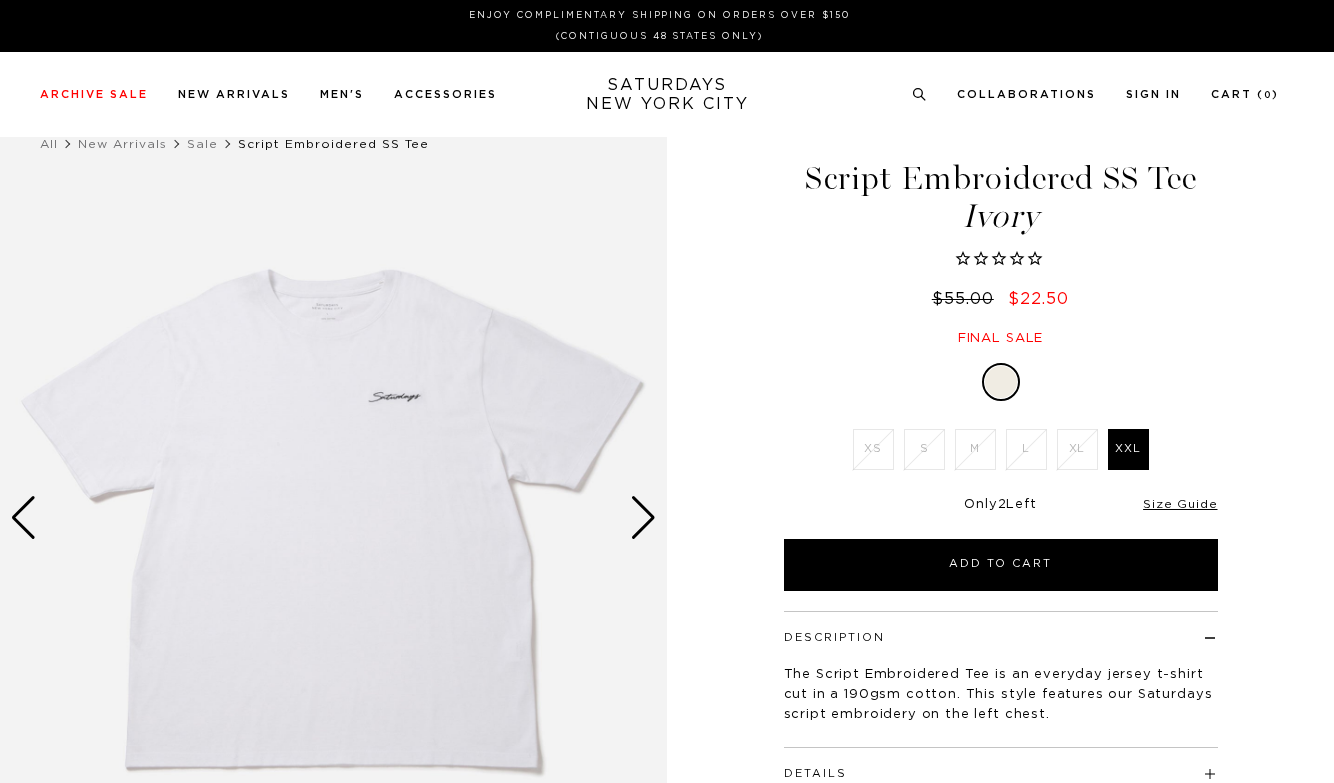 scroll, scrollTop: 0, scrollLeft: 0, axis: both 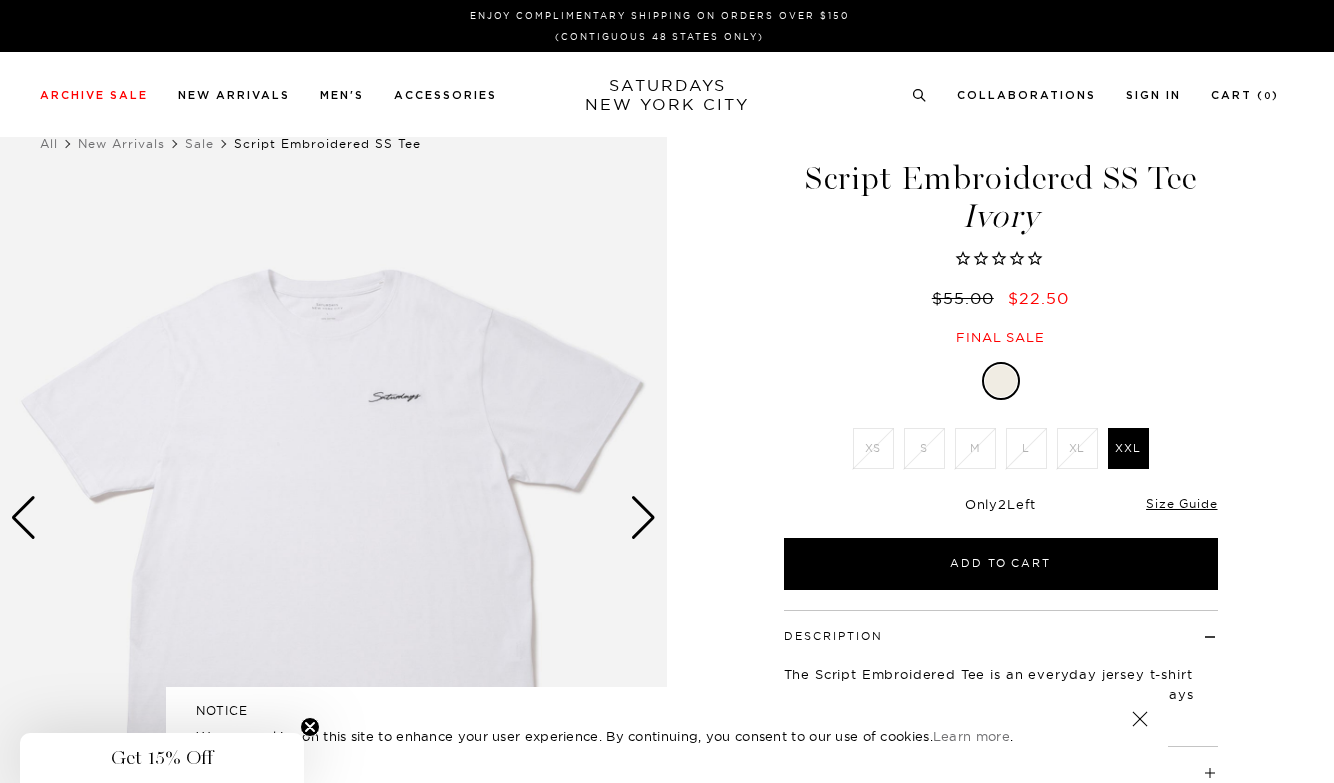click at bounding box center (643, 518) 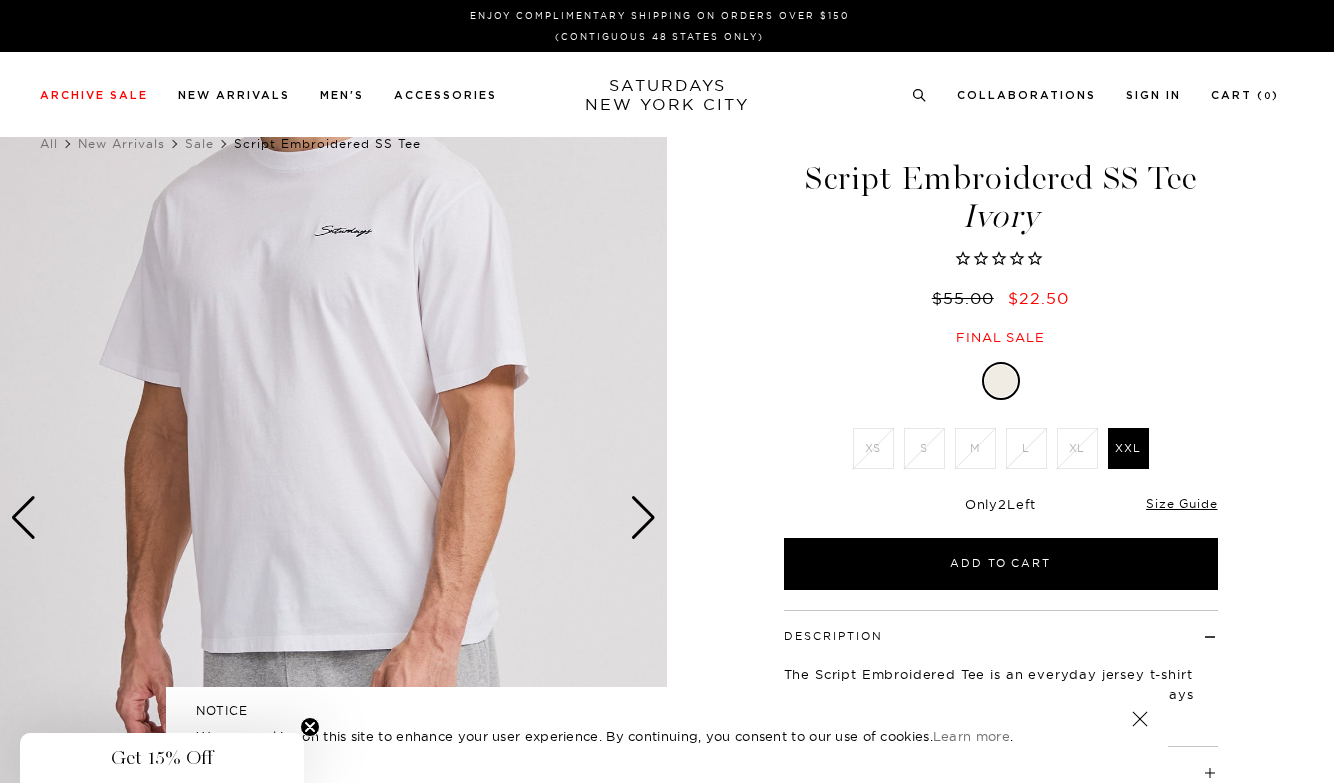 click at bounding box center (643, 518) 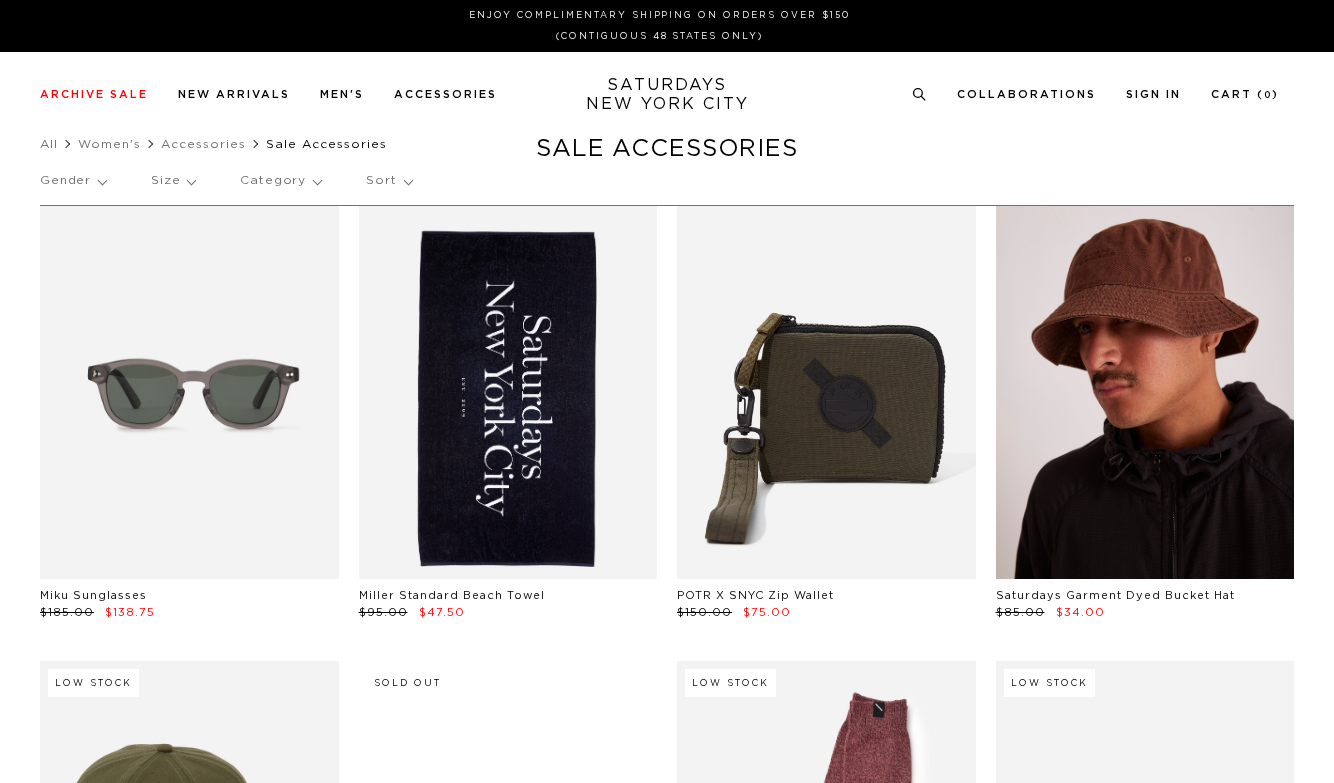 scroll, scrollTop: 0, scrollLeft: 0, axis: both 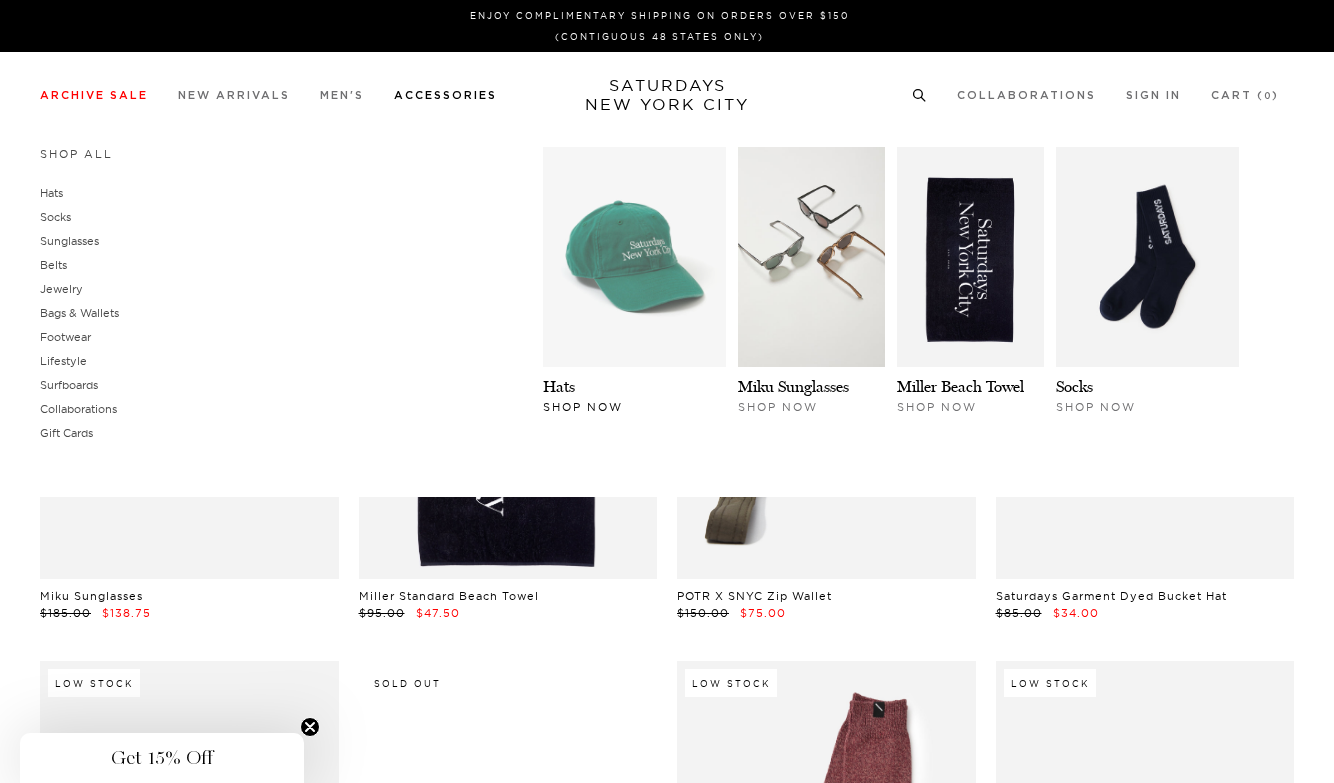 click at bounding box center [634, 257] 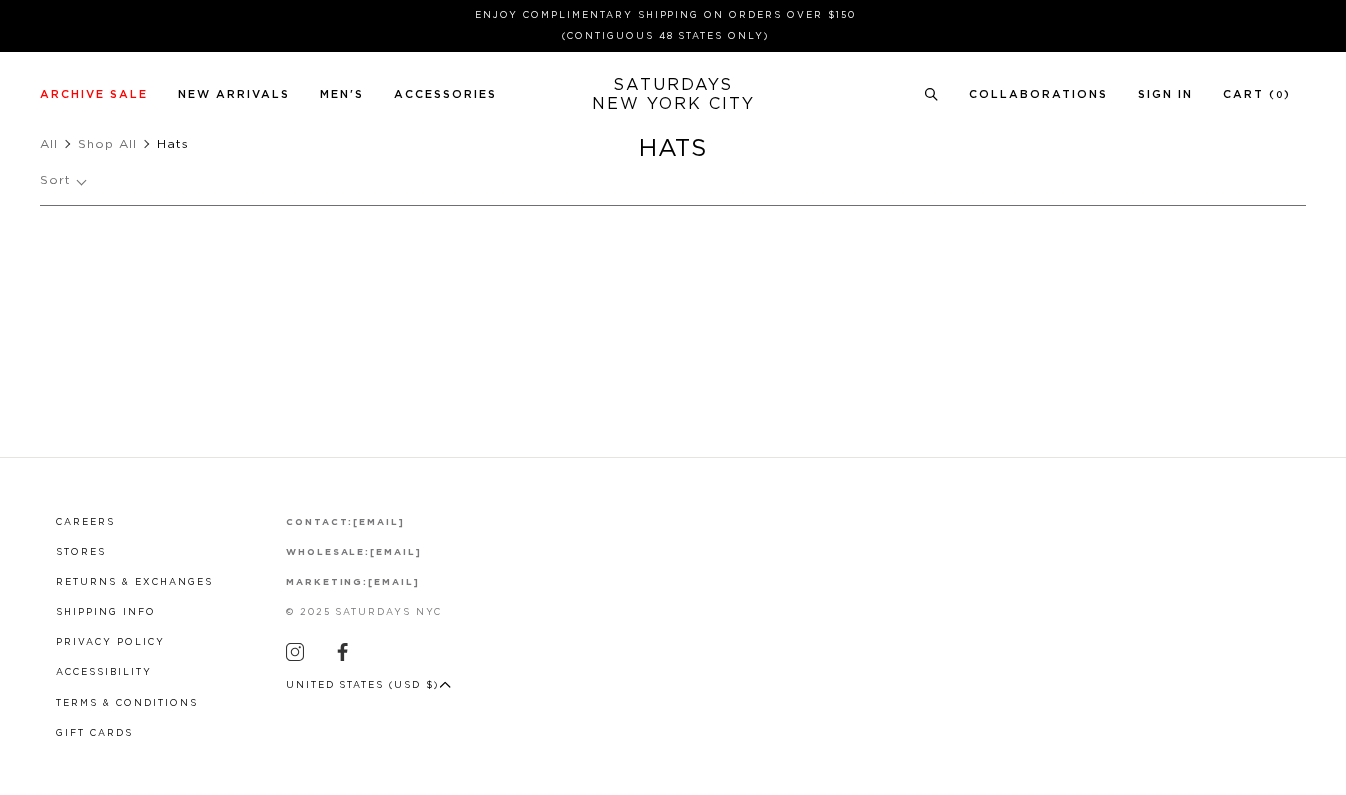 scroll, scrollTop: 0, scrollLeft: 0, axis: both 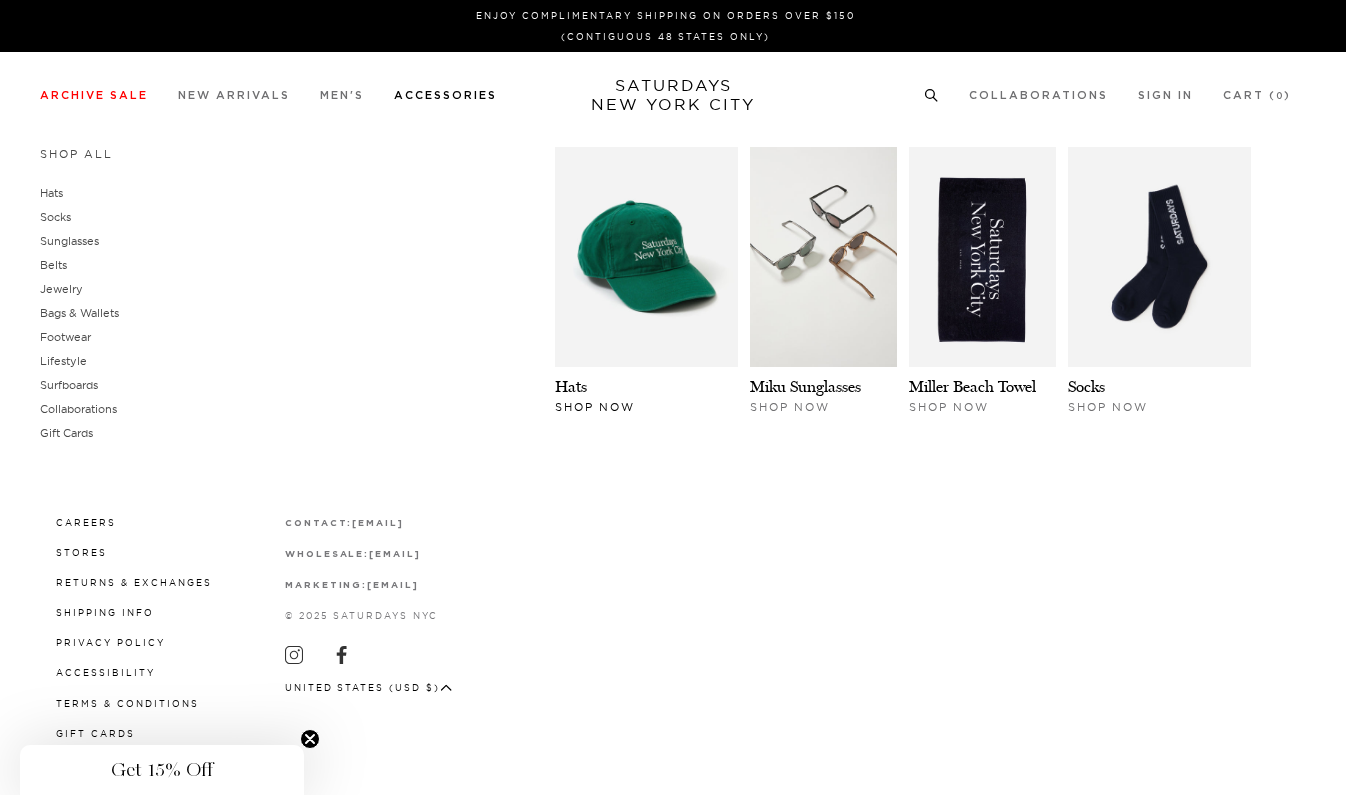 click on "Shop Now" at bounding box center [595, 407] 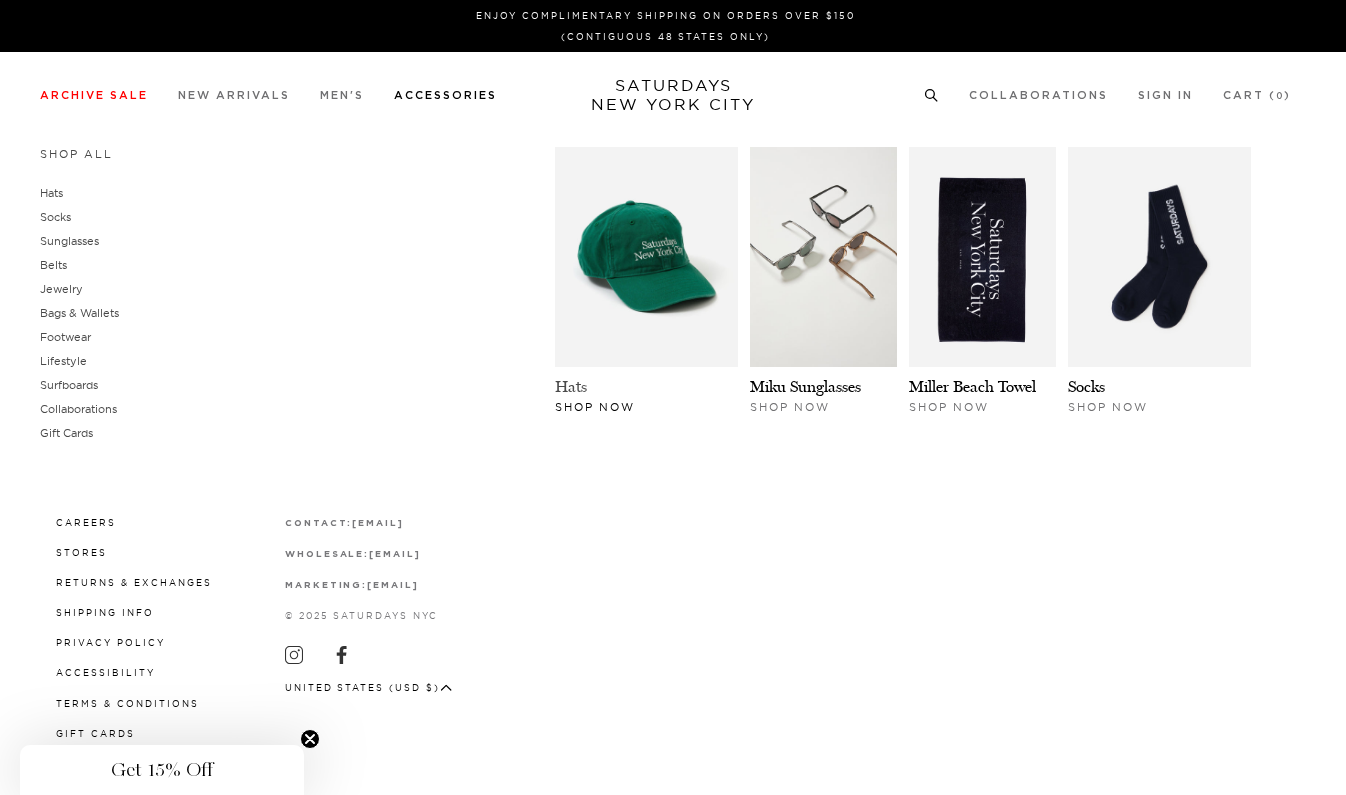 click on "Hats" at bounding box center [571, 386] 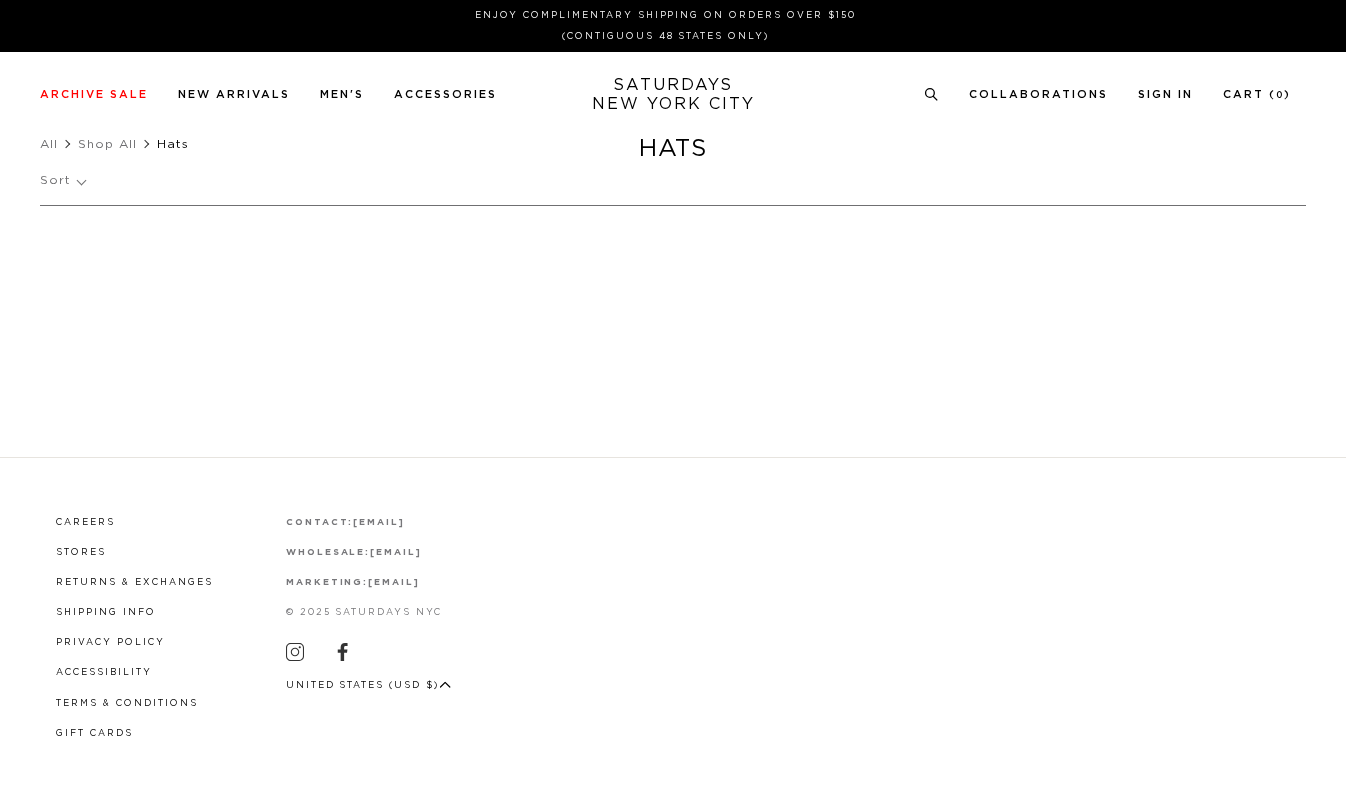 scroll, scrollTop: 0, scrollLeft: 0, axis: both 